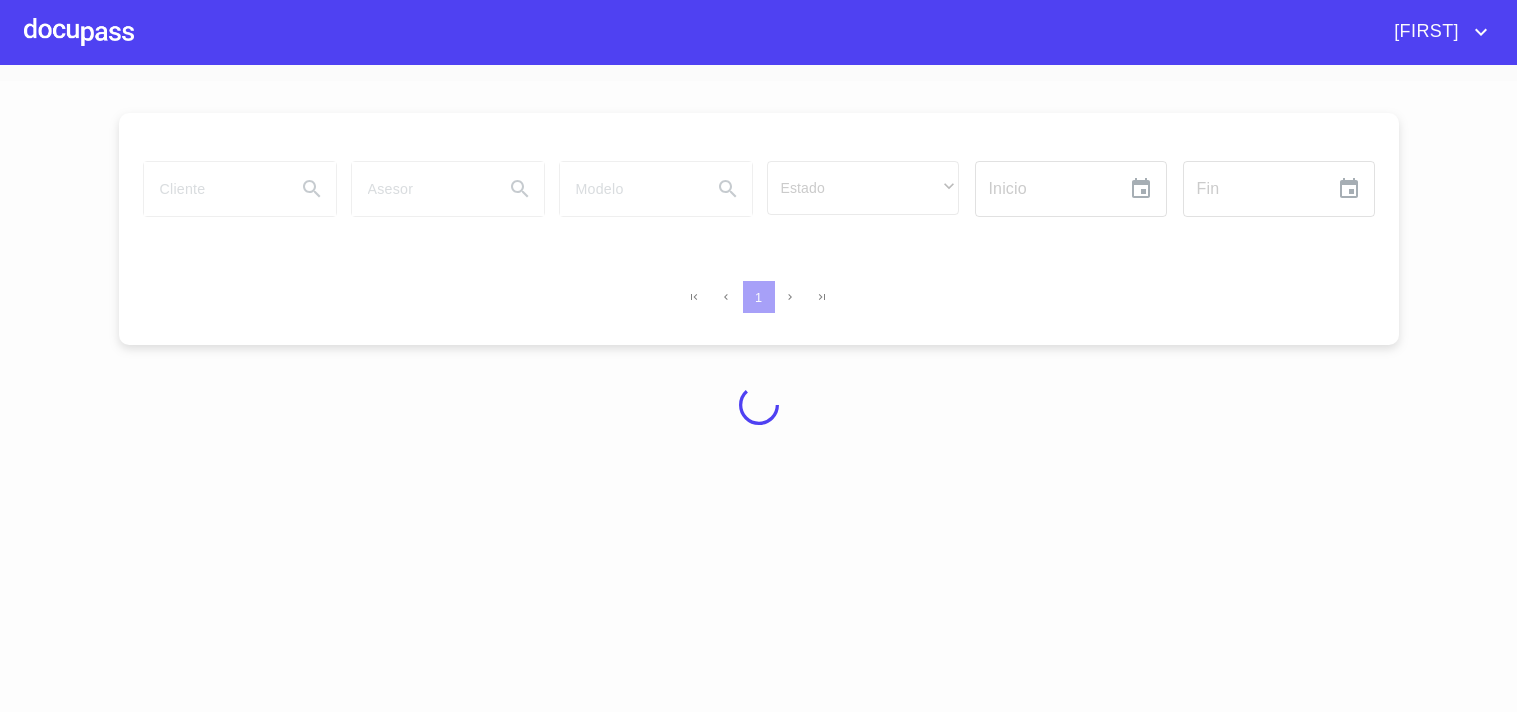 scroll, scrollTop: 0, scrollLeft: 0, axis: both 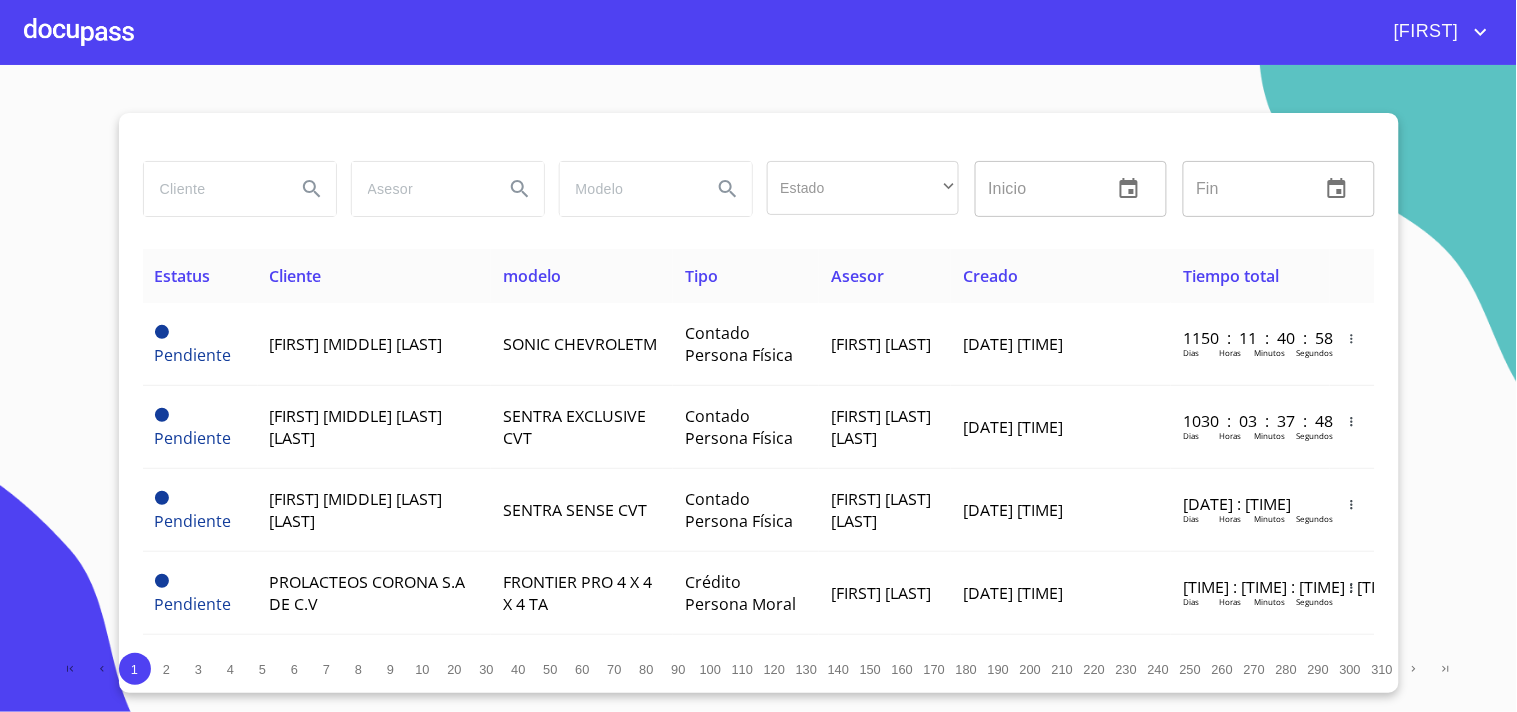 click at bounding box center [212, 189] 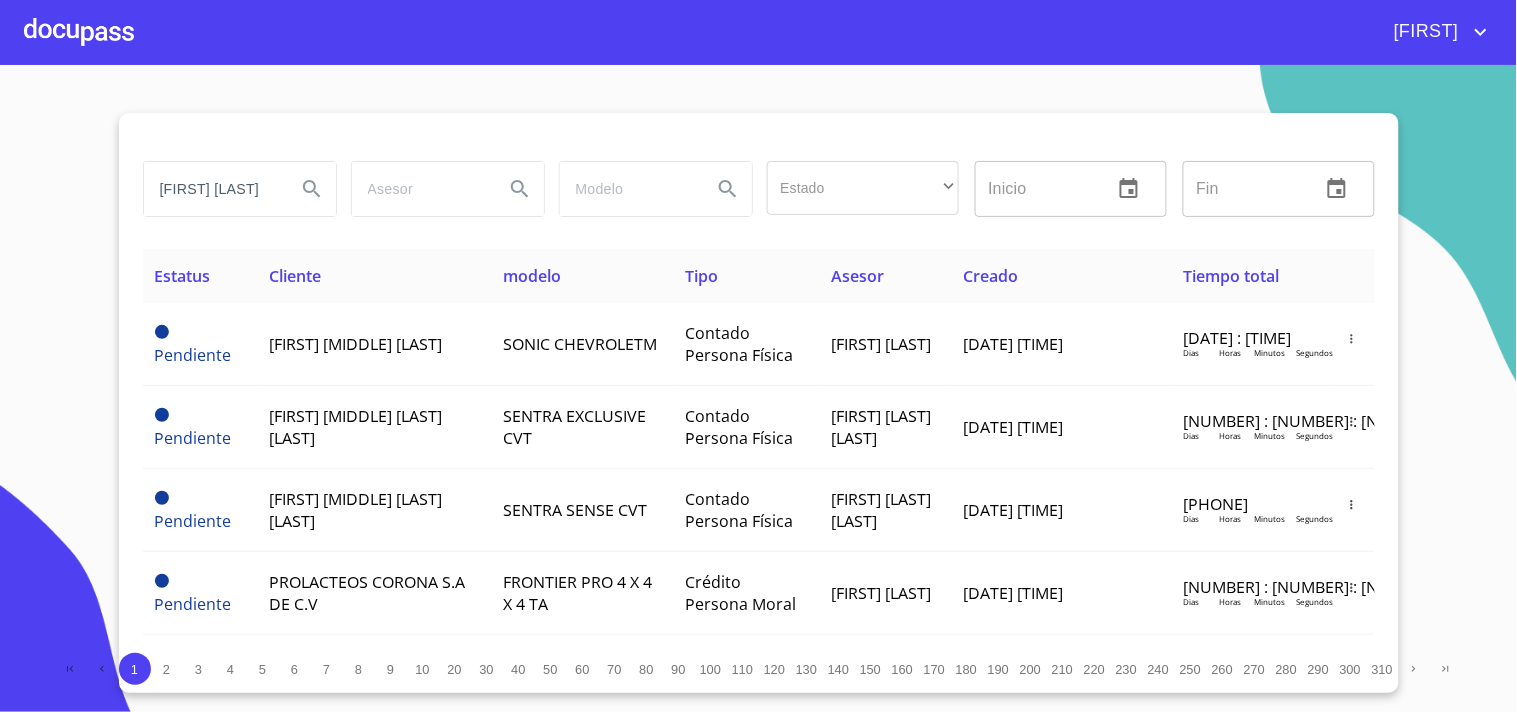 scroll, scrollTop: 0, scrollLeft: 2, axis: horizontal 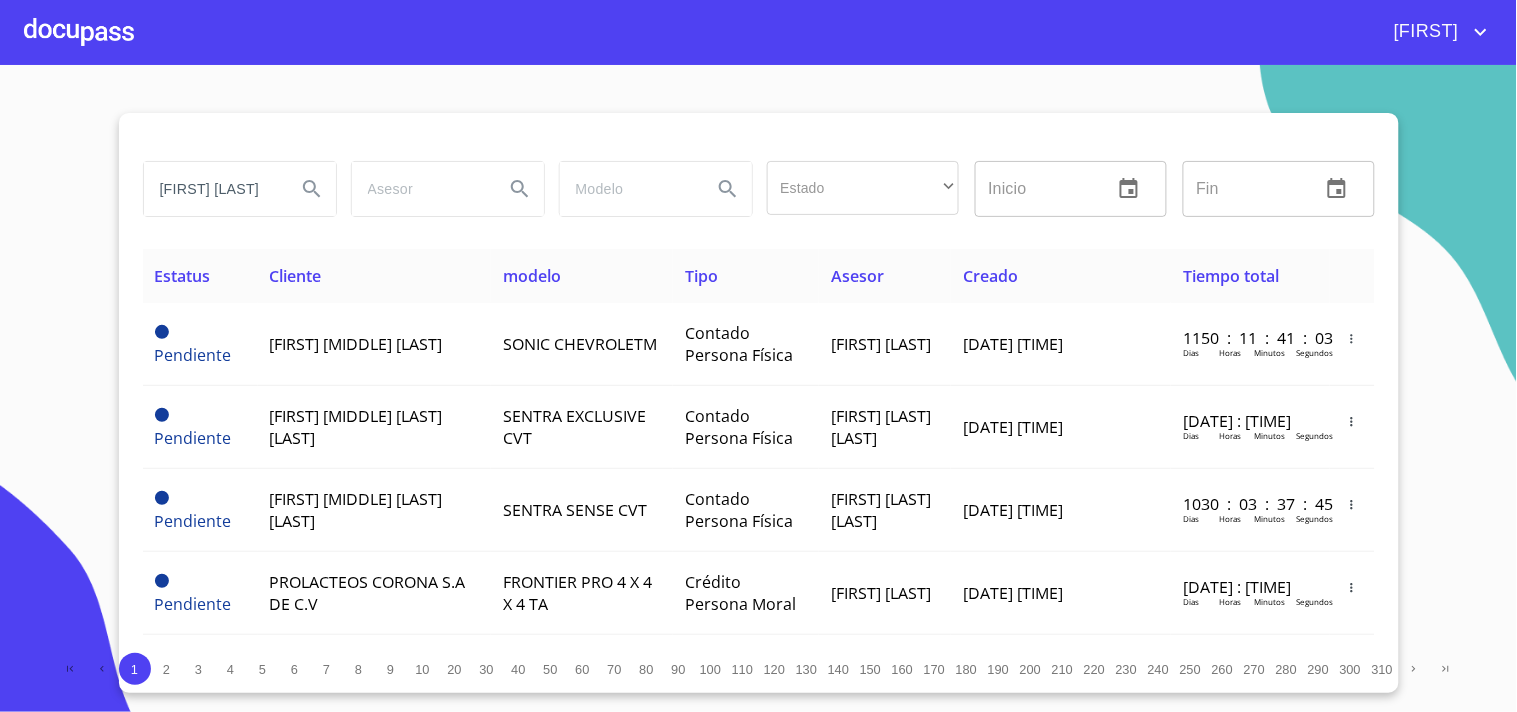 type on "[FIRST] [LAST]" 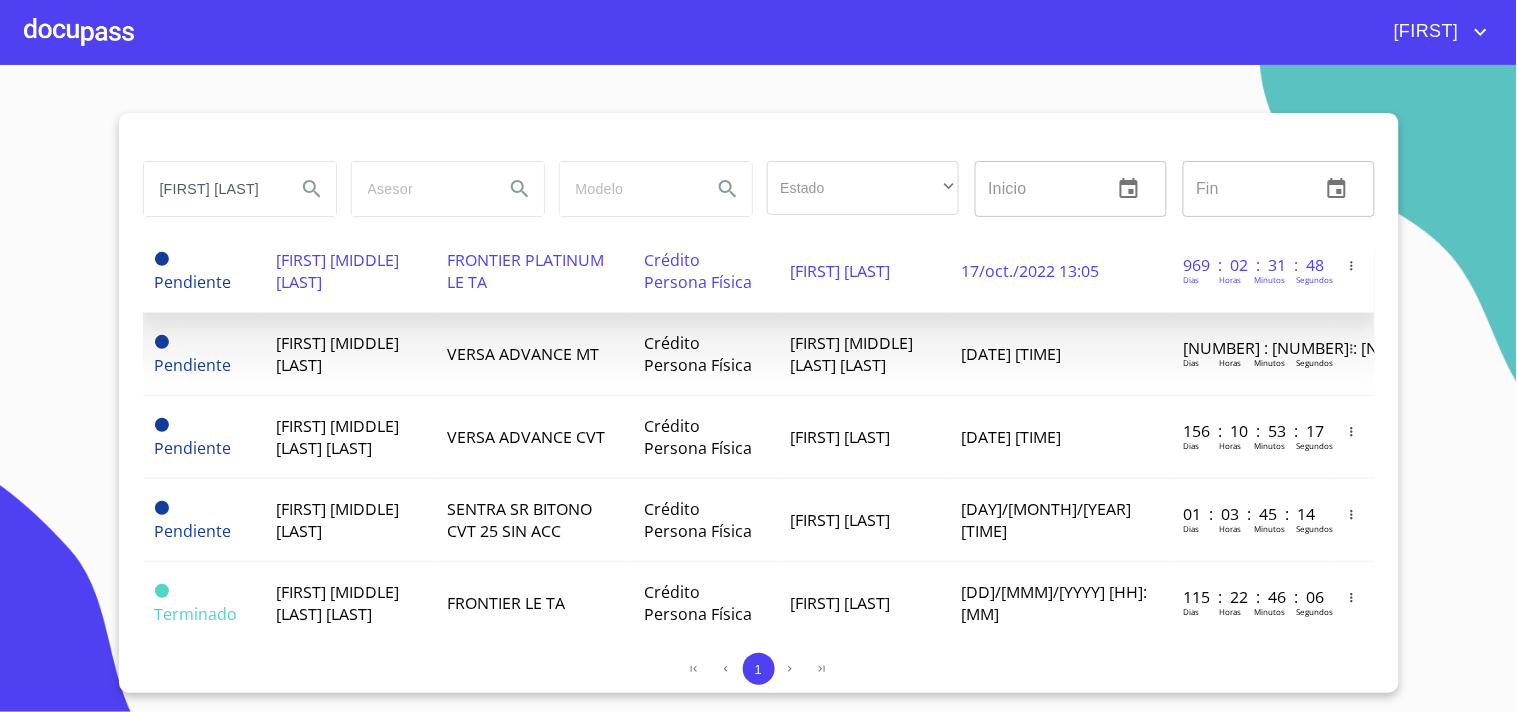 scroll, scrollTop: 111, scrollLeft: 0, axis: vertical 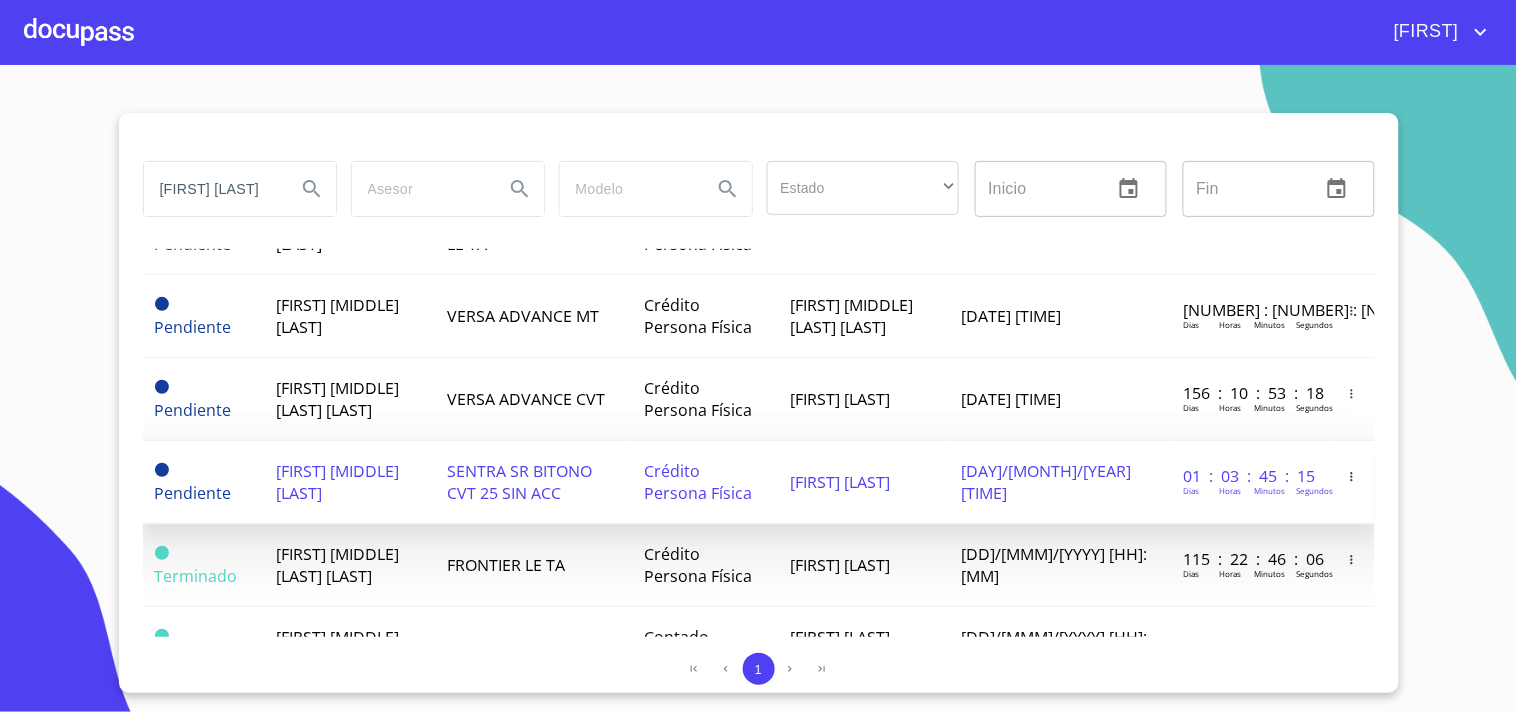 click on "SENTRA SR BITONO CVT 25 SIN ACC" at bounding box center (520, 482) 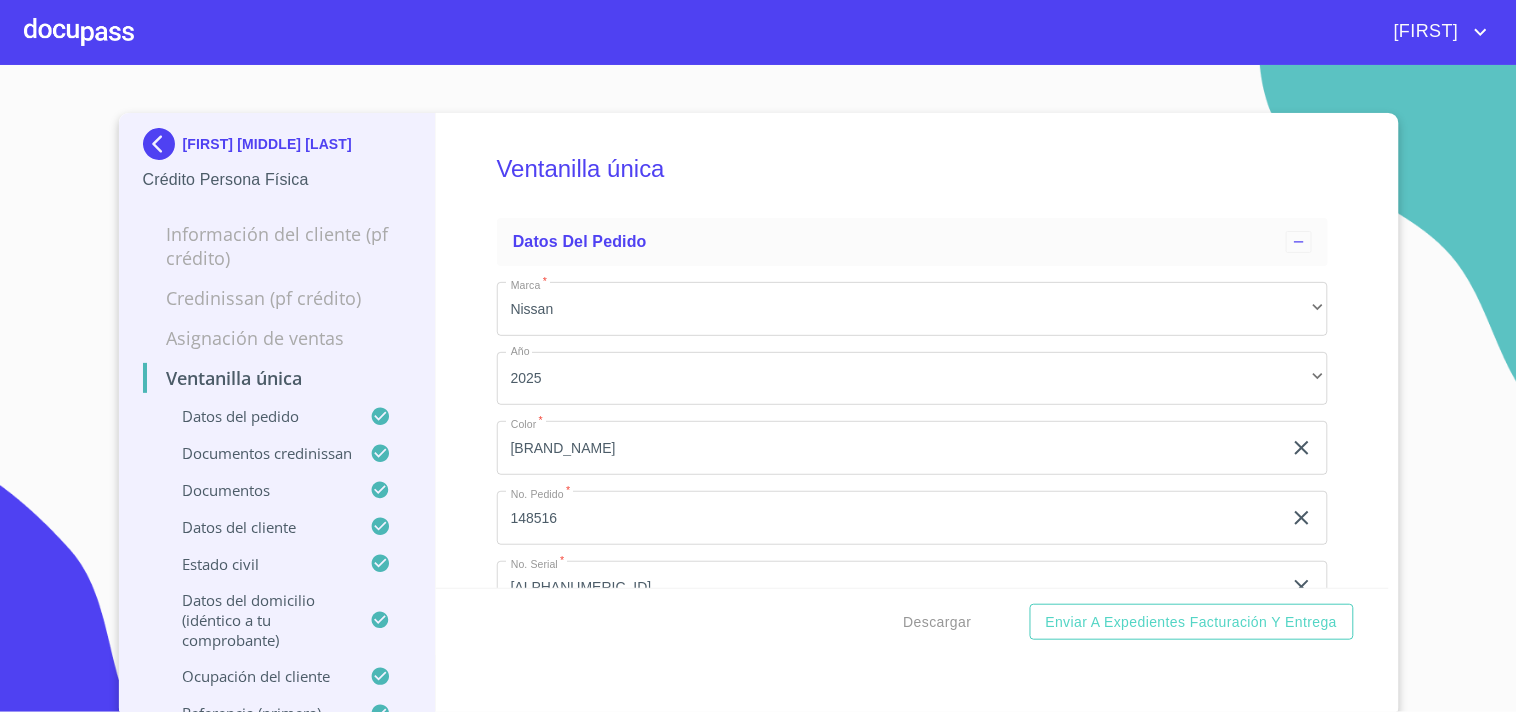scroll, scrollTop: 0, scrollLeft: 0, axis: both 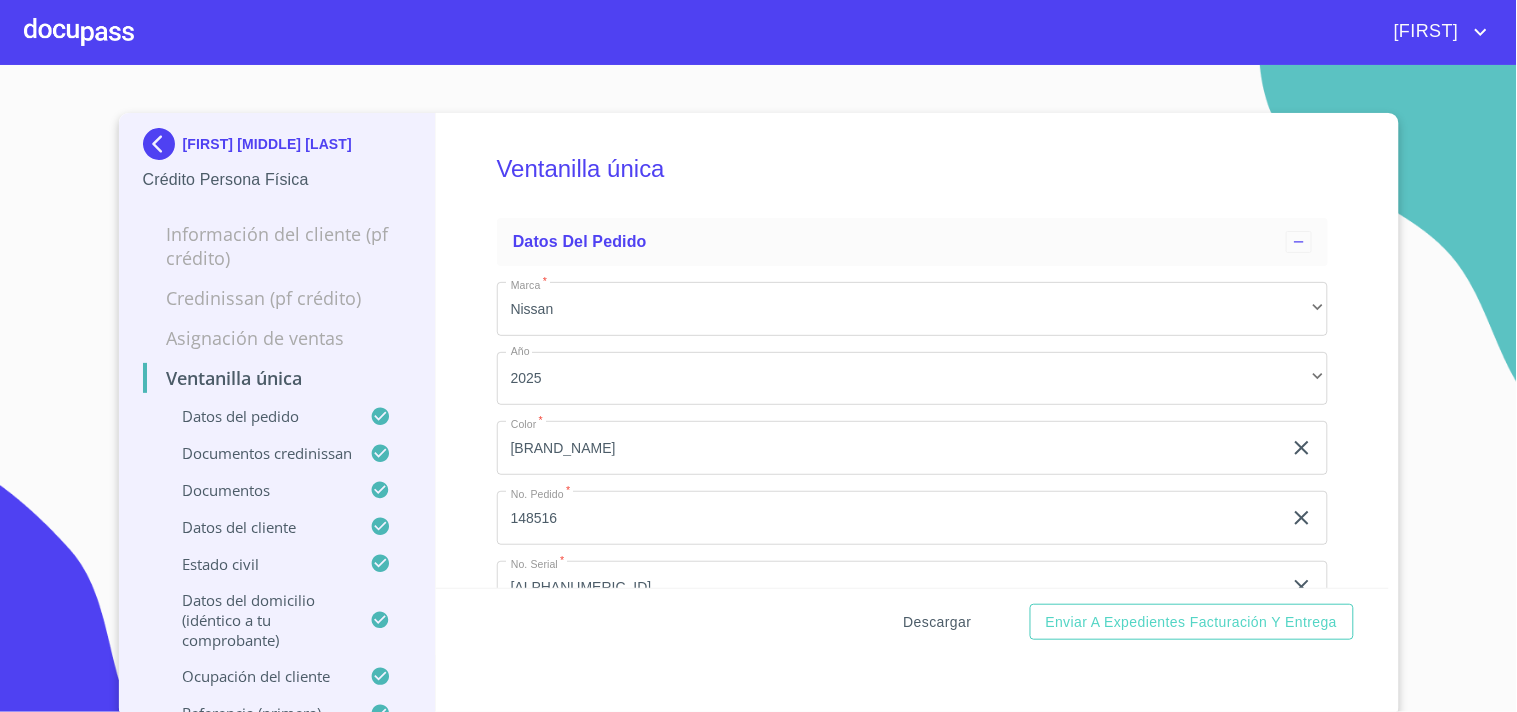 click on "Descargar" at bounding box center [938, 622] 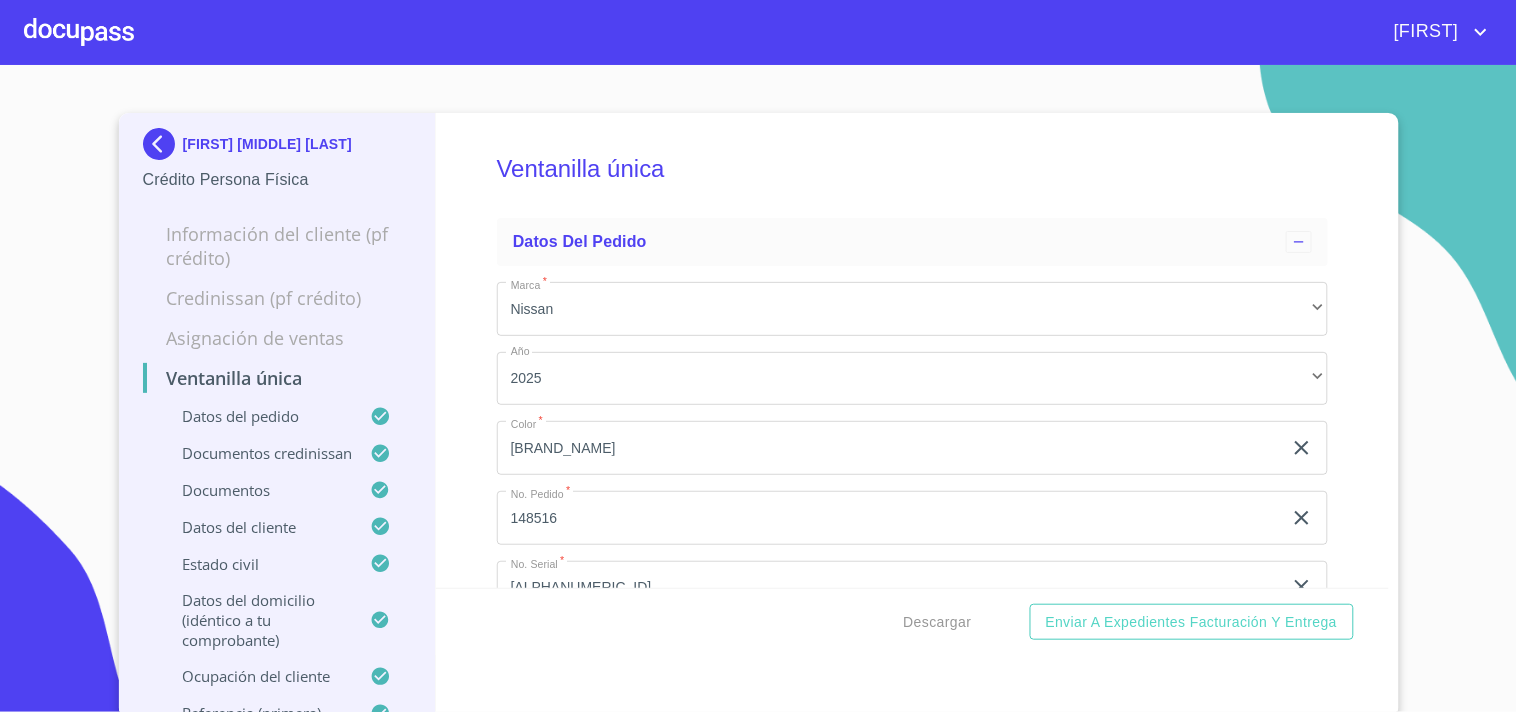 click on "[FIRST] [MIDDLE] [LAST] Crédito Persona Física Información del cliente (PF crédito) Credinissan (PF crédito) Asignación de Ventas Ventanilla única Datos del pedido Documentos CrediNissan Documentos Datos del cliente Estado civil Datos del domicilio (idéntico a tu comprobante) Ocupación del Cliente Referencia (primera) Referencia (segunda) Referencia (tercera) Ventanilla única   Datos del pedido Marca   * Nissan ​ Año 2025 ​ Color   * GRAFENO ​ No. Pedido   * 148516 ​ No. Serial   * 3N8CP5HE0SL481643 ​ Documentos CrediNissan Dictamen CrediNissan * Dictamen CrediNissan Dictamen CrediNissan Documentos Documento de identificación.   * INE ​ Identificación Oficial Identificación Oficial Identificación Oficial Identificación Oficial Comprobante de Domicilio Comprobante de Domicilio Comprobante de Domicilio Fuente de ingresos   * Jubilado/Pensionado ​ Comprobante de Ingresos mes 1 Comprobante de Ingresos mes 1 Comprobante de Ingresos mes 1 Comprobante de Ingresos mes 2 CURP * [CURP]" at bounding box center (758, 388) 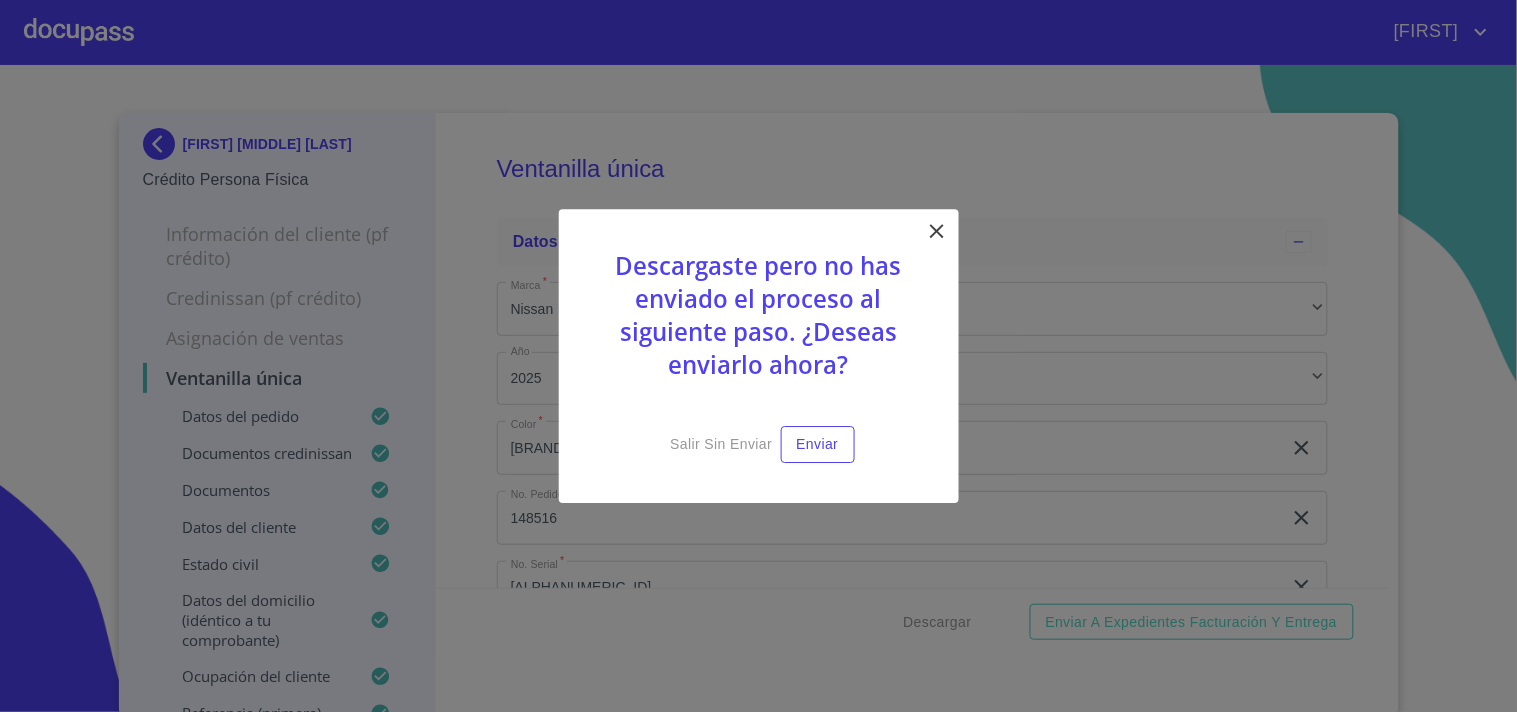 click on "Descargaste pero no has enviado el proceso al siguiente paso. ¿Deseas enviarlo ahora? Salir sin enviar Enviar" at bounding box center (759, 356) 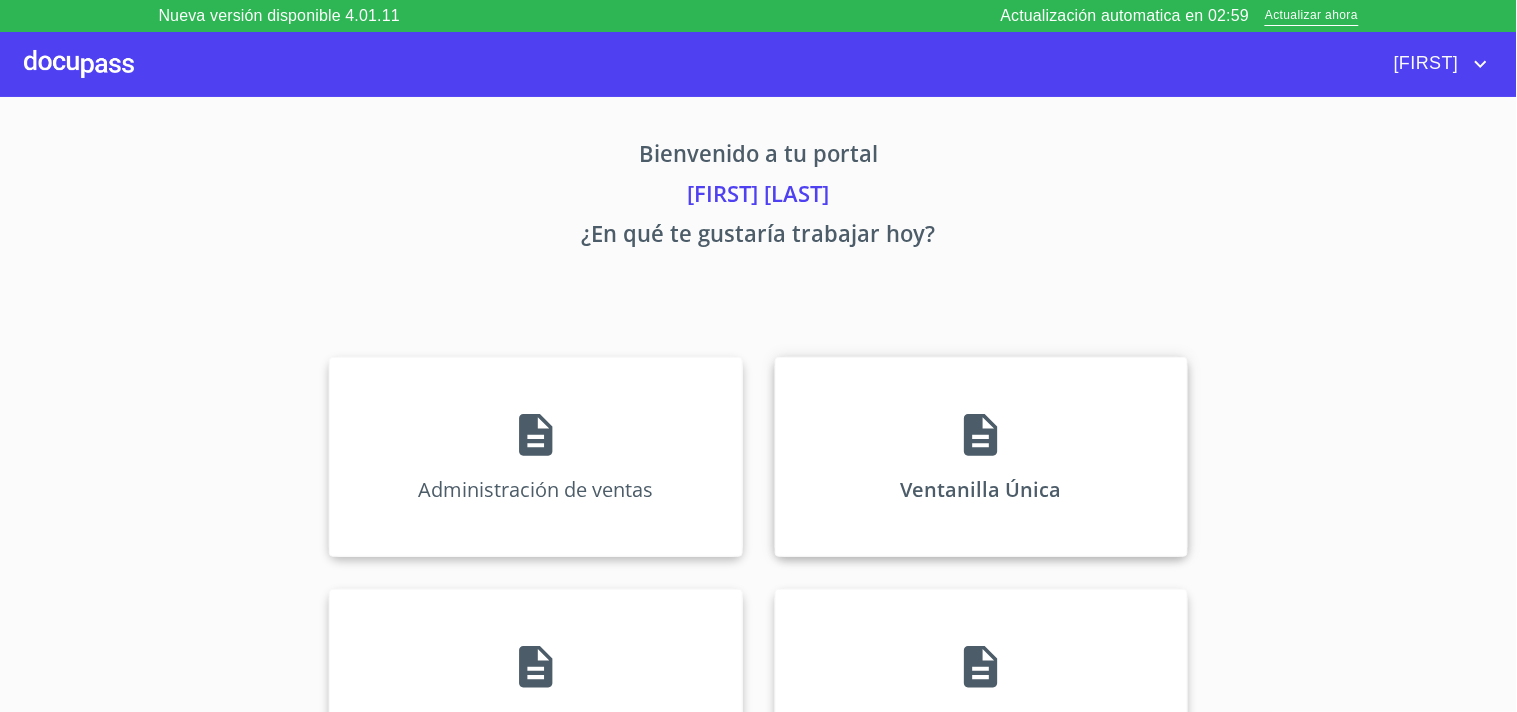 click on "Ventanilla Única" at bounding box center [981, 457] 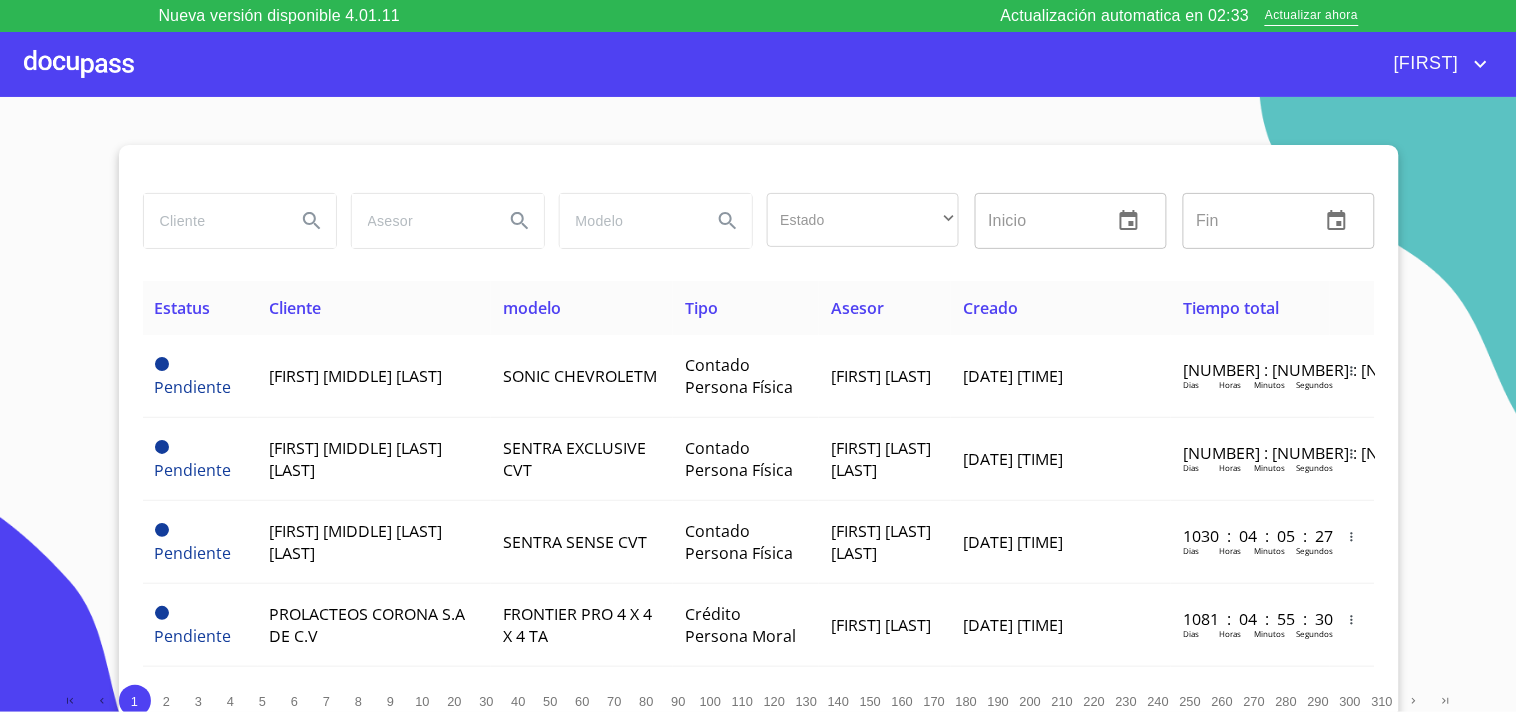 click at bounding box center (212, 221) 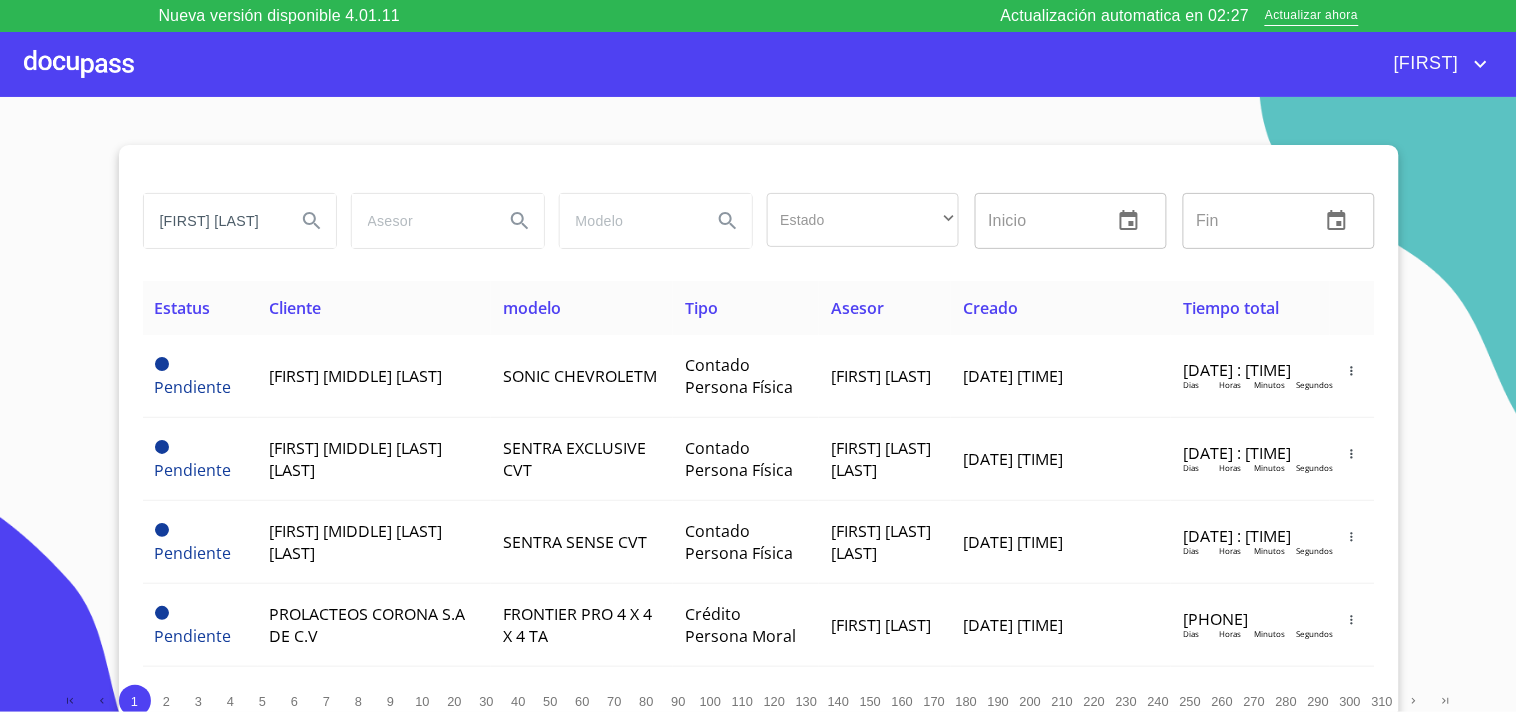 type on "[FIRST] [LAST]" 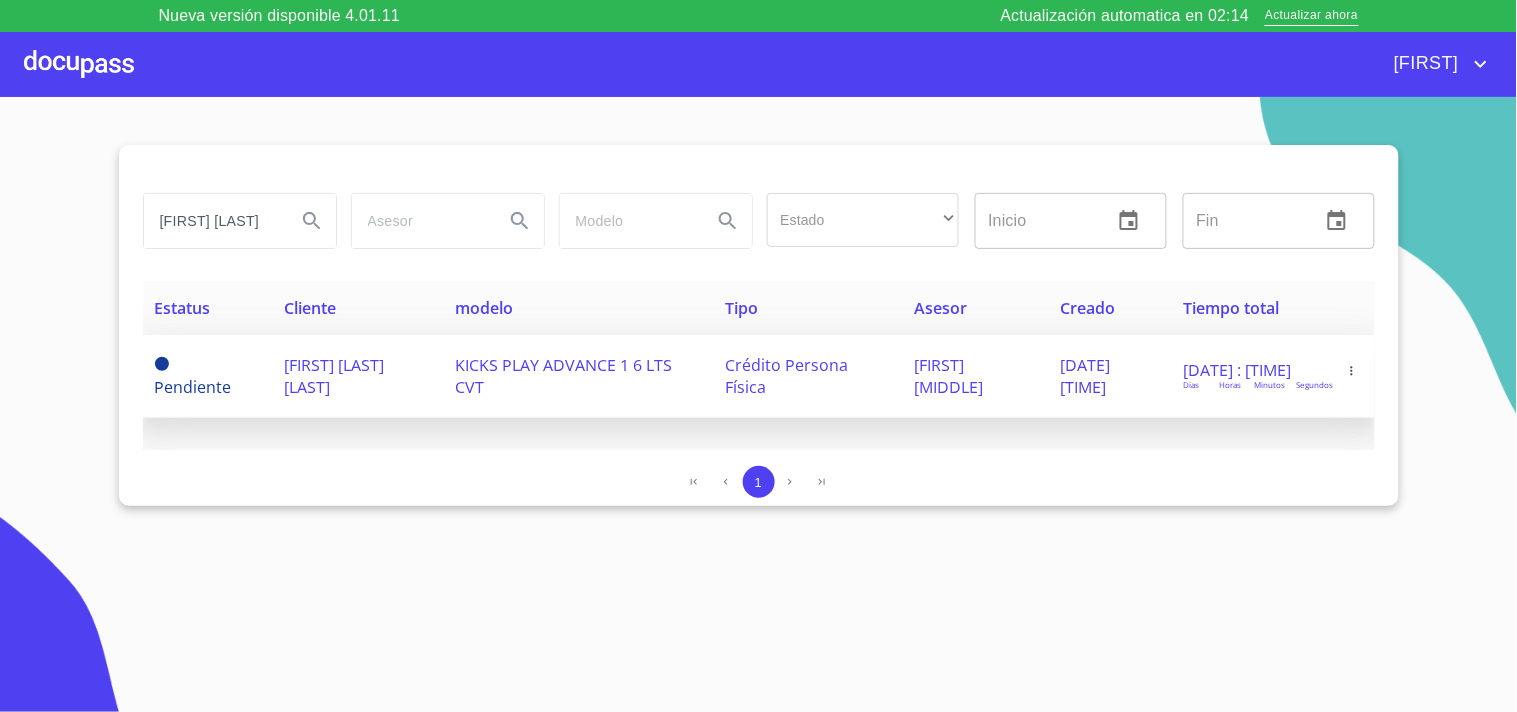 click on "KICKS PLAY ADVANCE 1 6 LTS CVT" at bounding box center (578, 376) 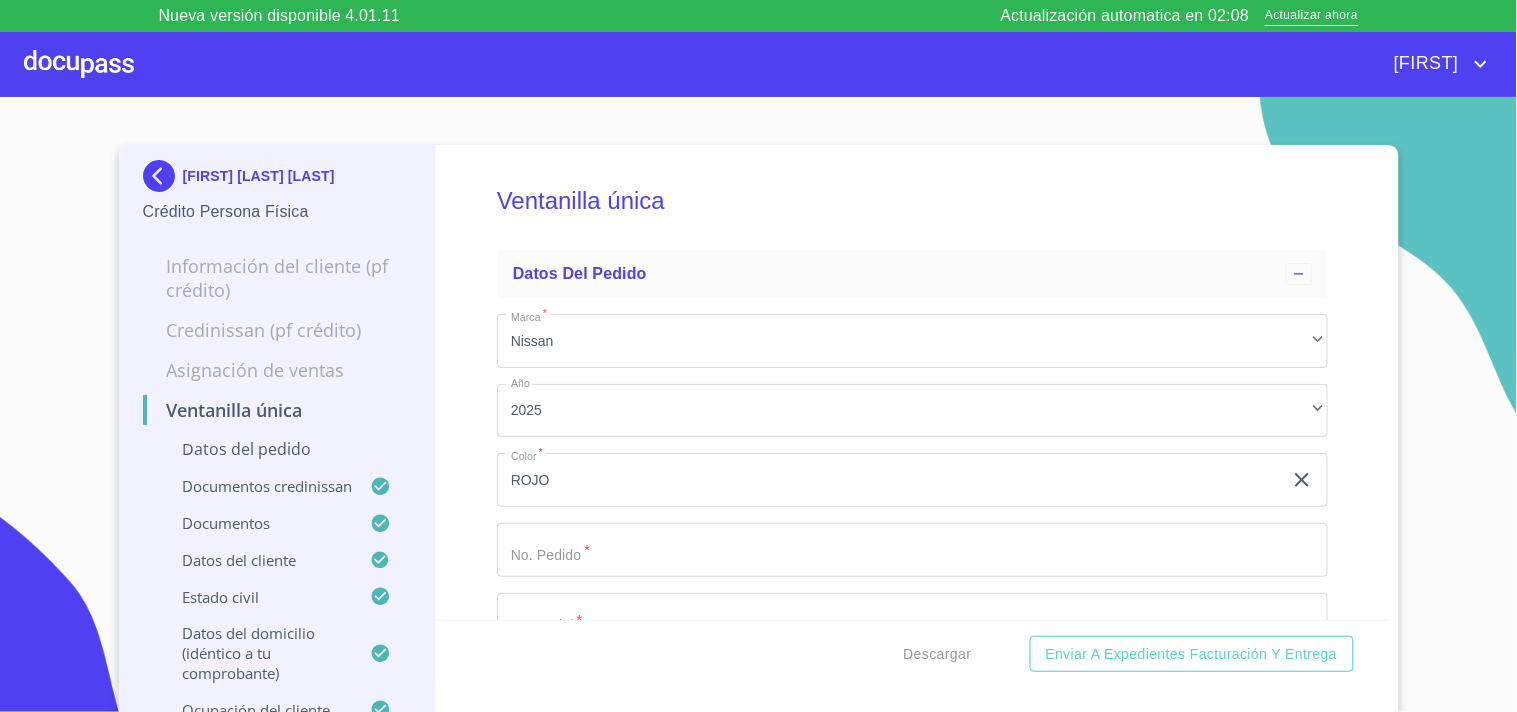 scroll, scrollTop: 0, scrollLeft: 0, axis: both 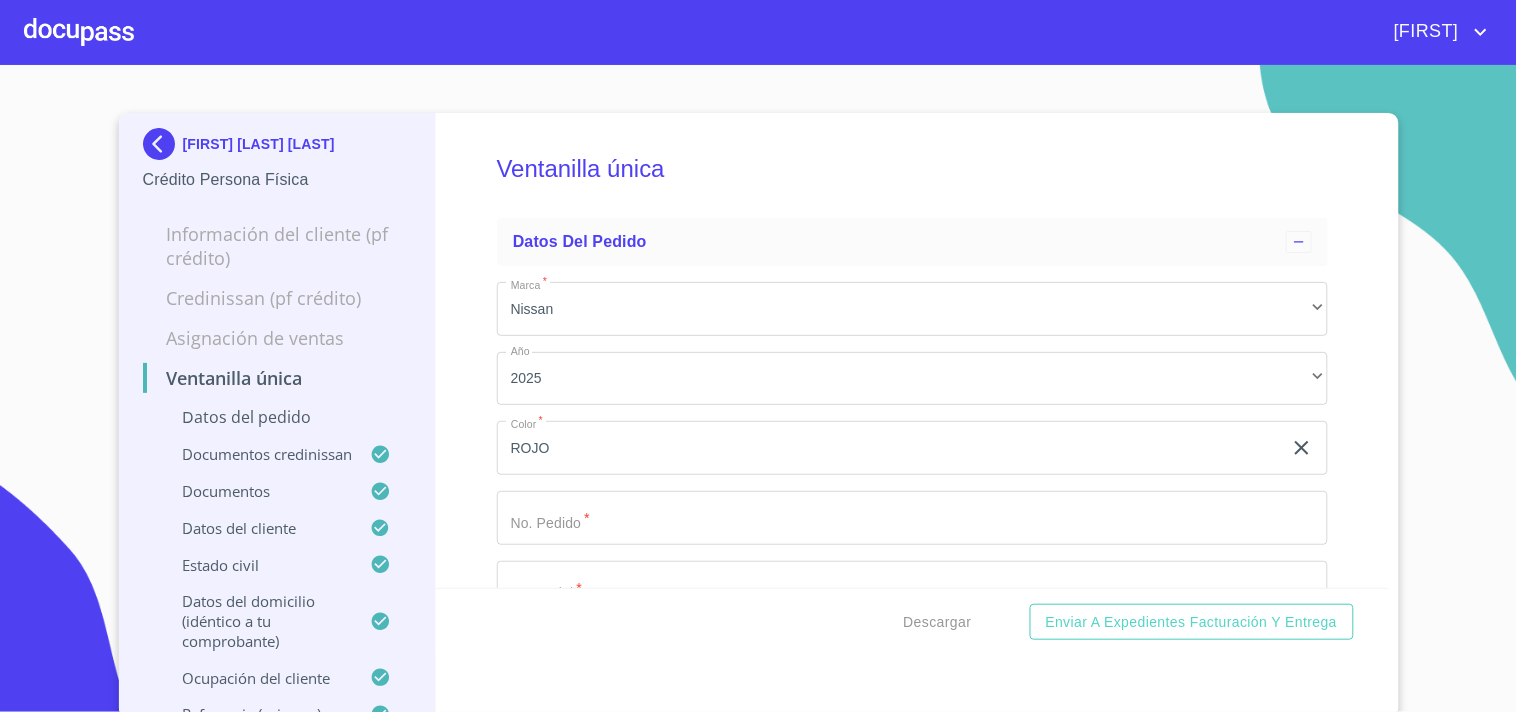 click at bounding box center (79, 32) 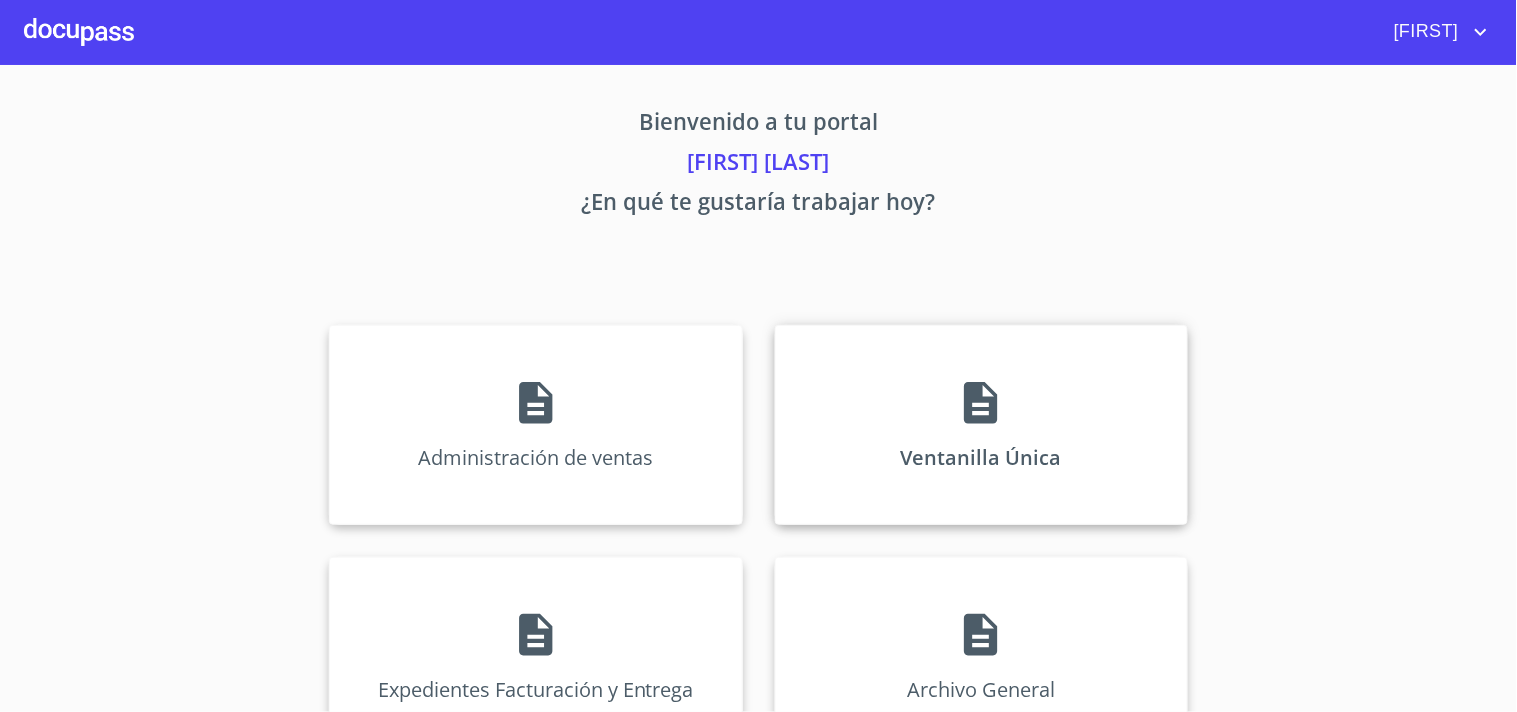 click 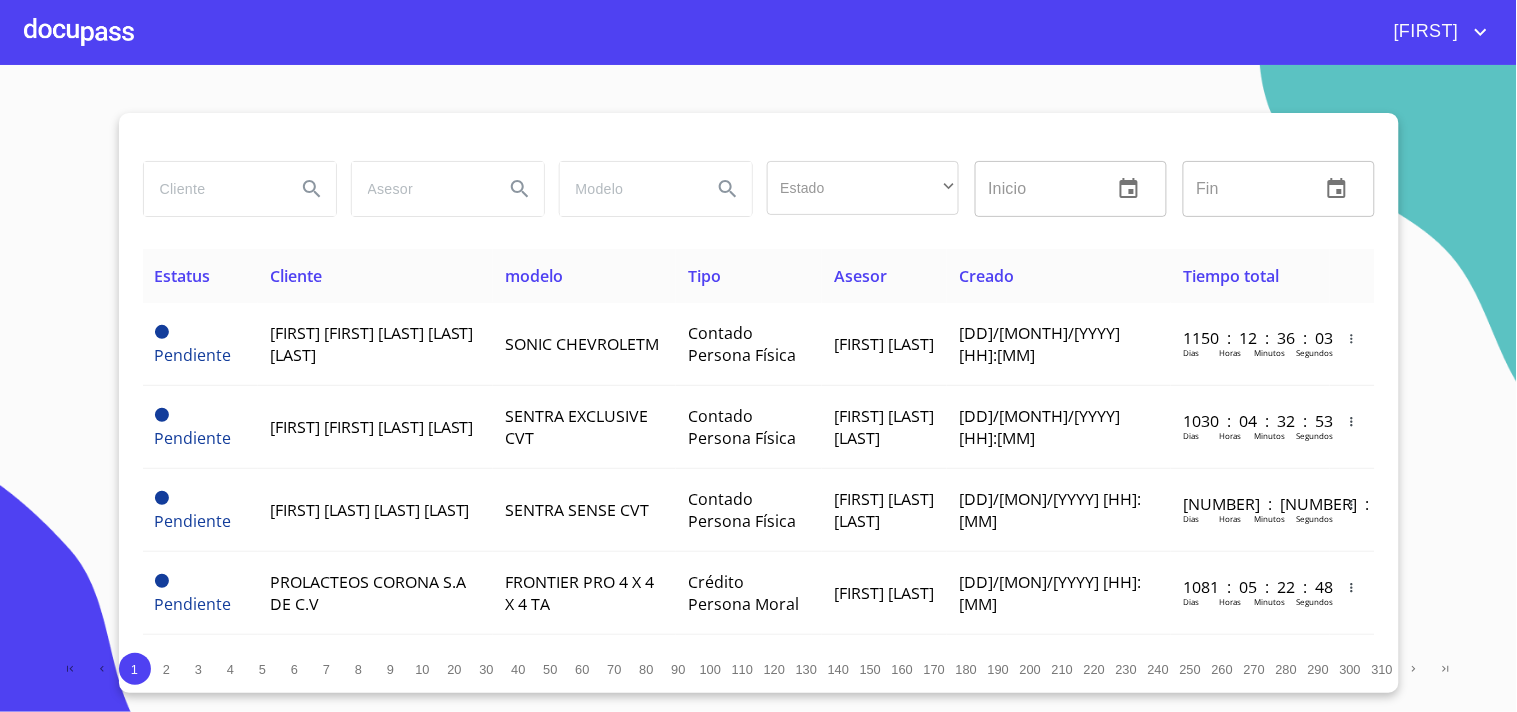 click at bounding box center (212, 189) 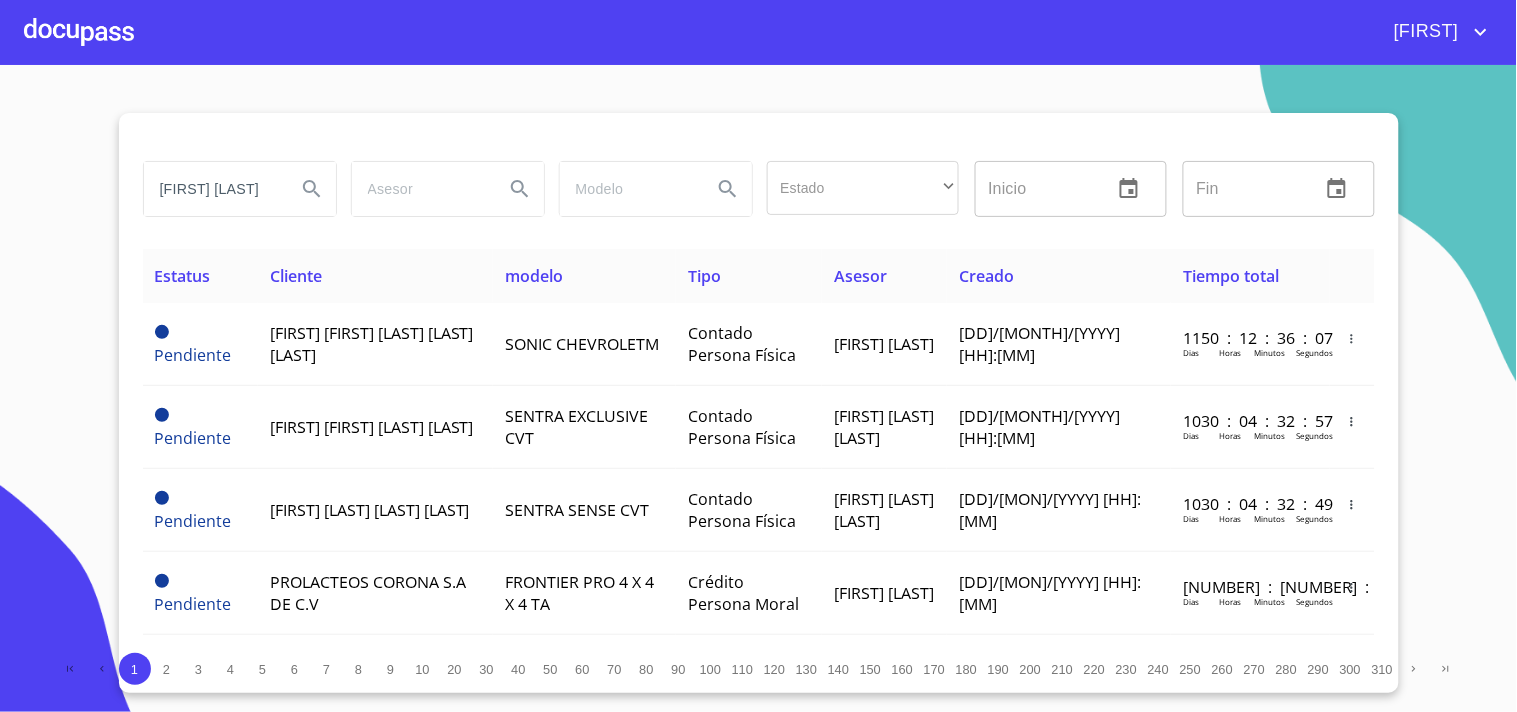 scroll, scrollTop: 0, scrollLeft: 36, axis: horizontal 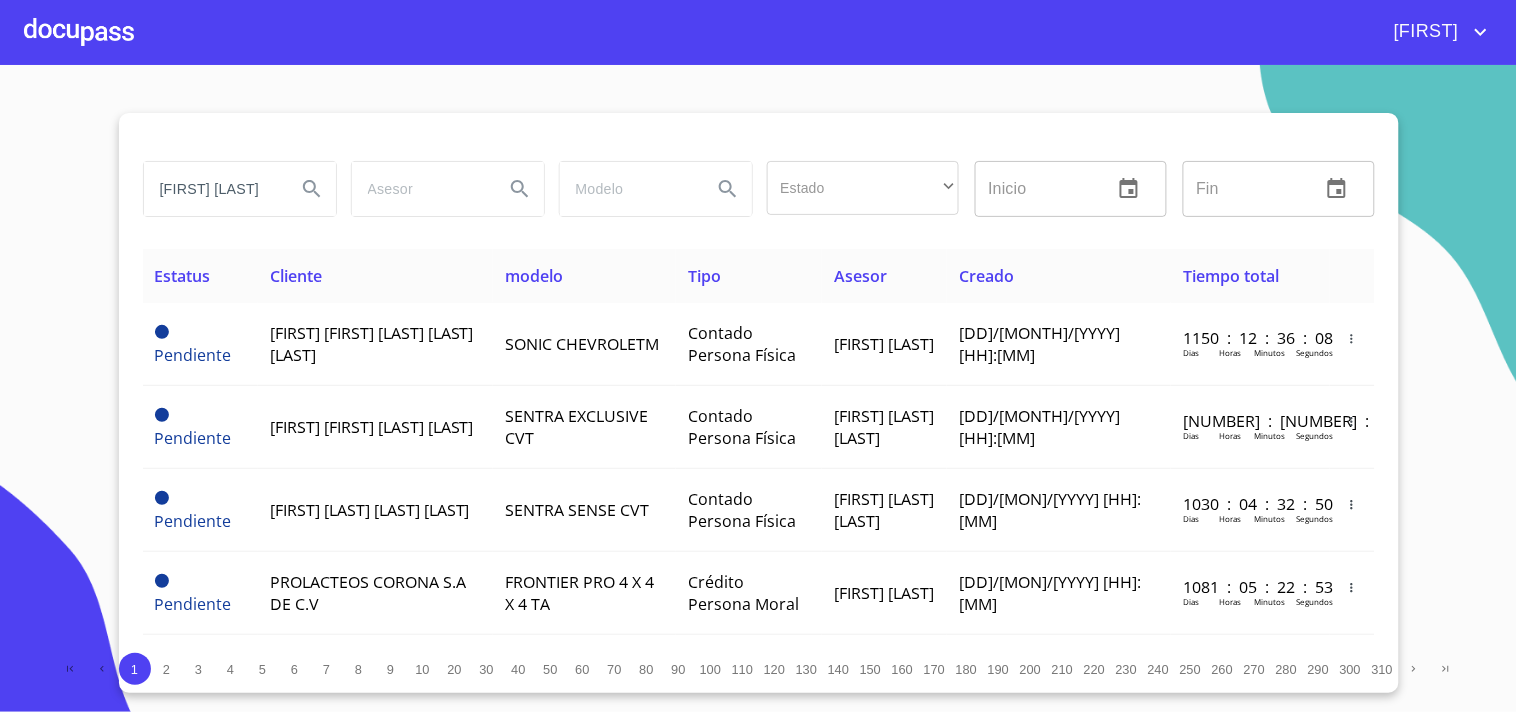 type on "[FIRST] [LAST]" 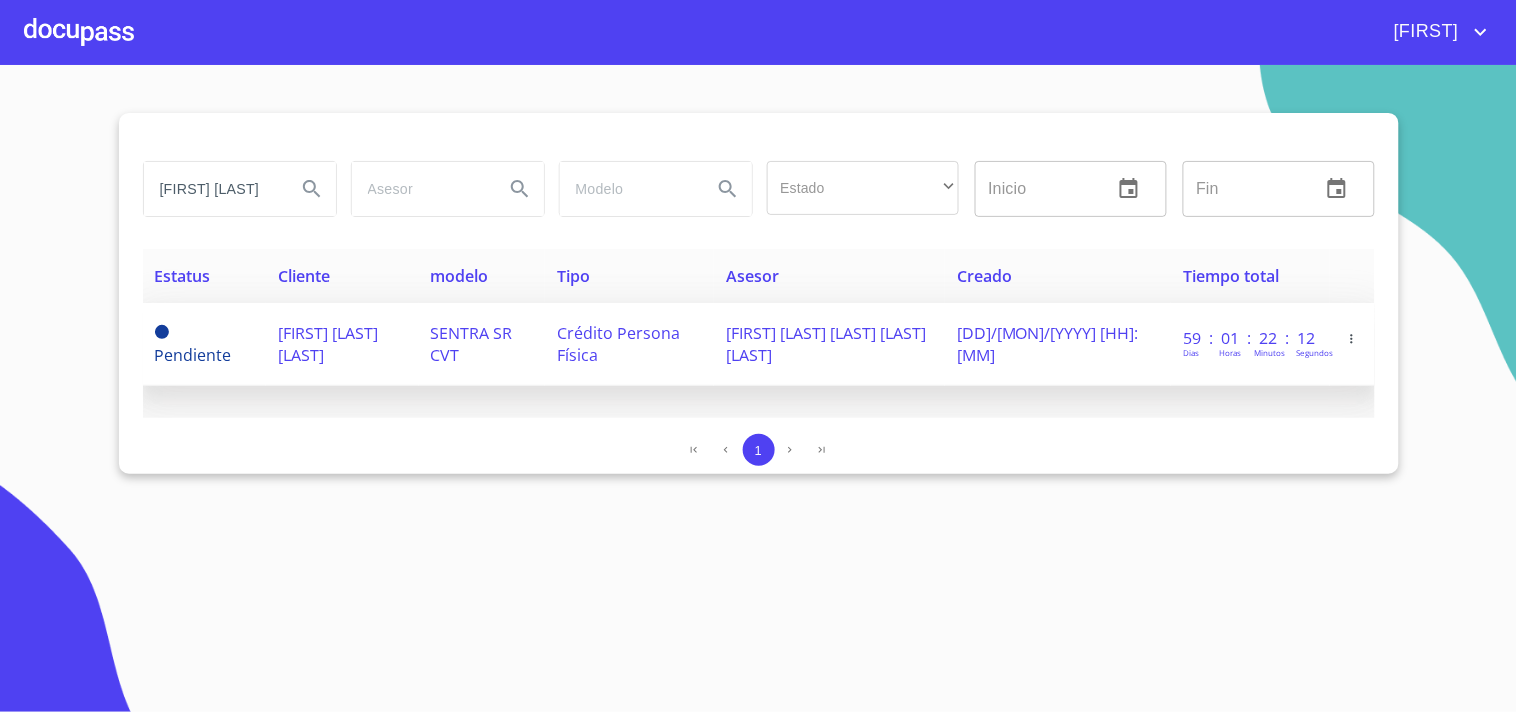 click on "[FIRST] [LAST] [LAST]" at bounding box center (328, 344) 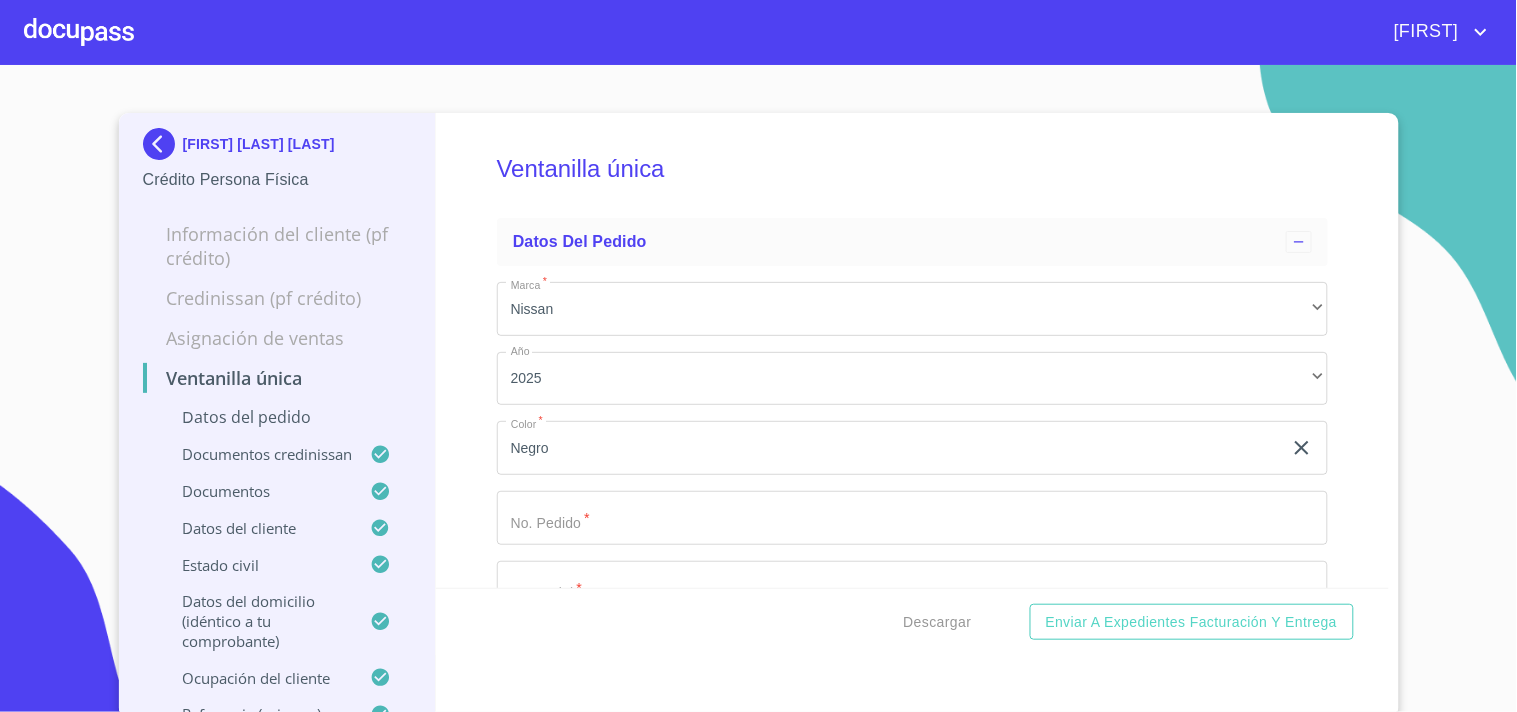scroll, scrollTop: 0, scrollLeft: 0, axis: both 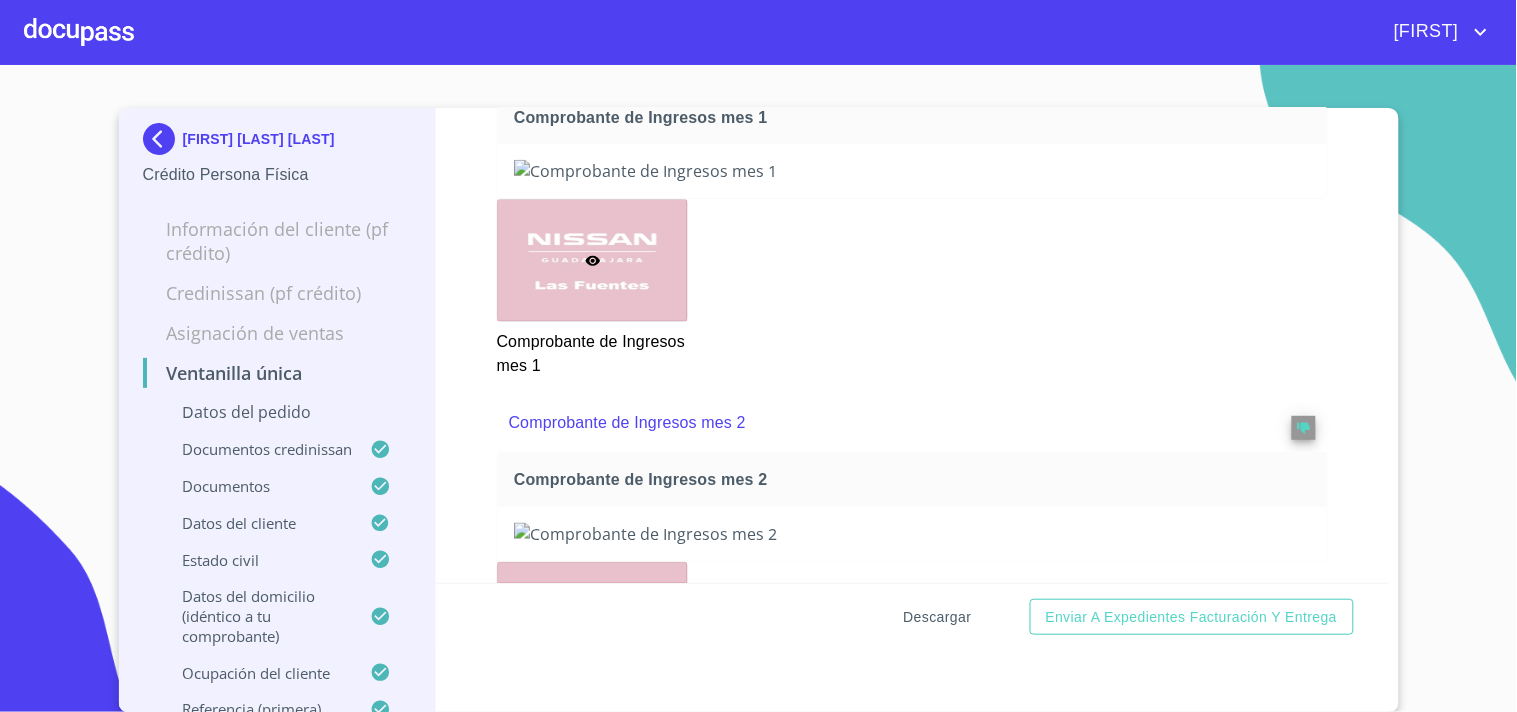click on "Descargar" at bounding box center [938, 617] 